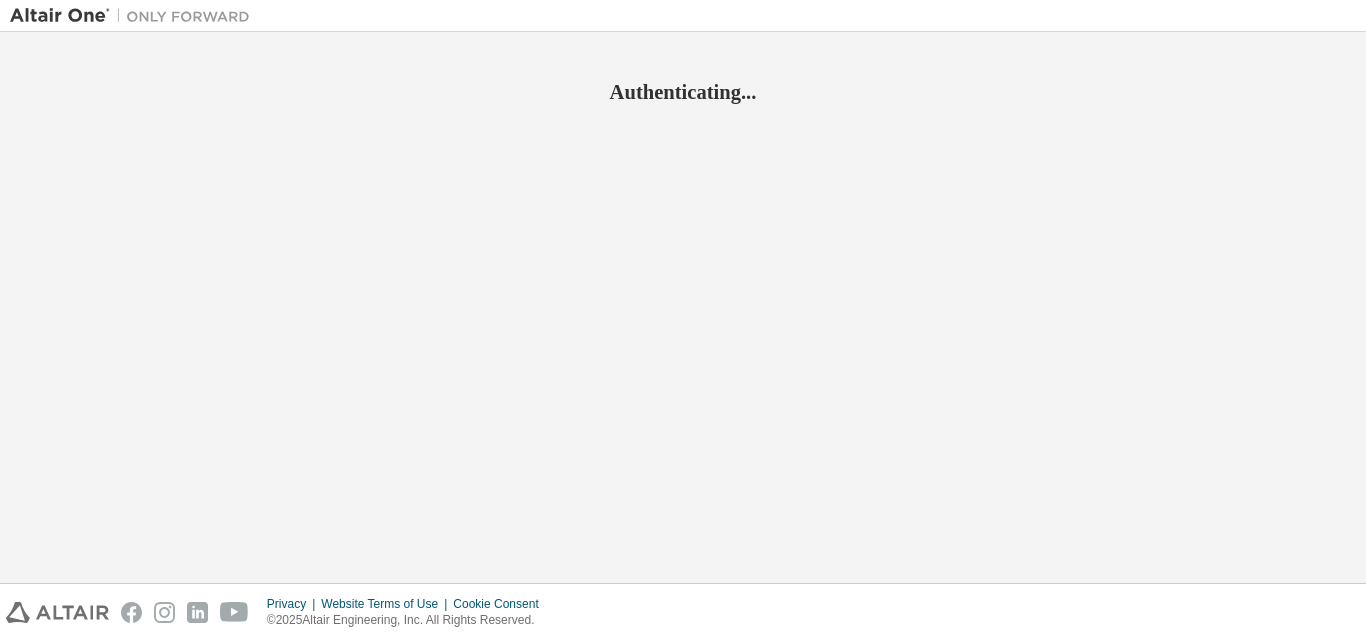 scroll, scrollTop: 0, scrollLeft: 0, axis: both 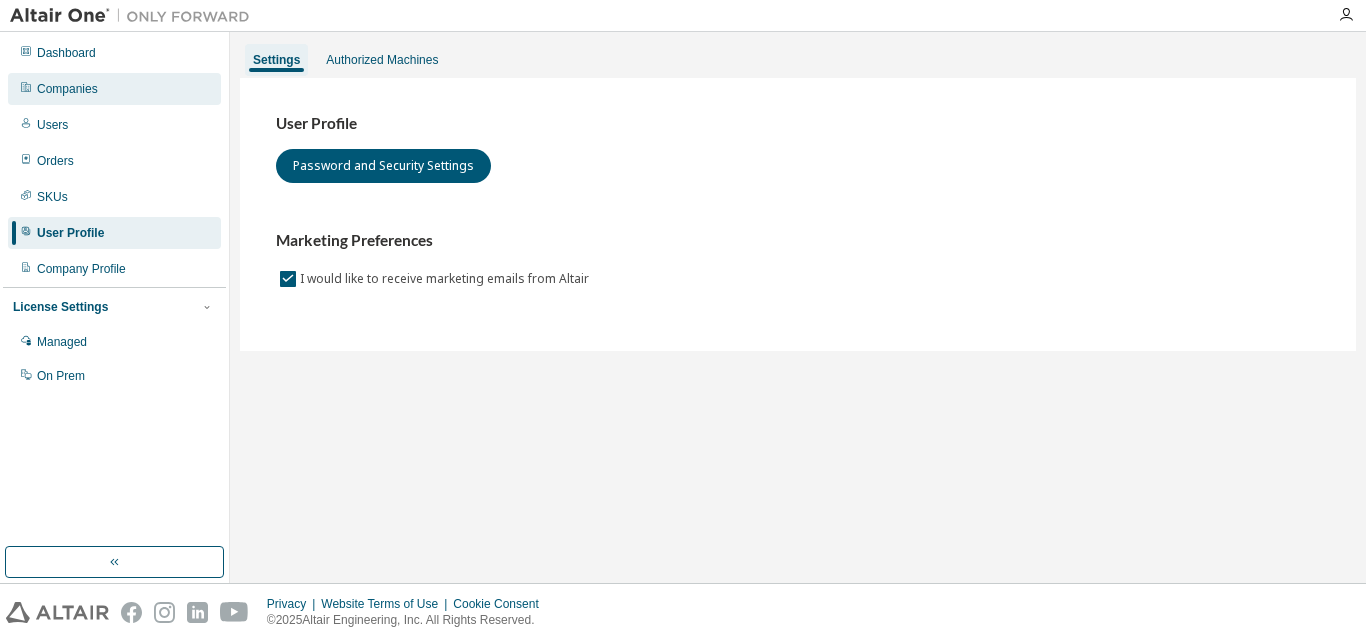 click on "Companies" at bounding box center (114, 89) 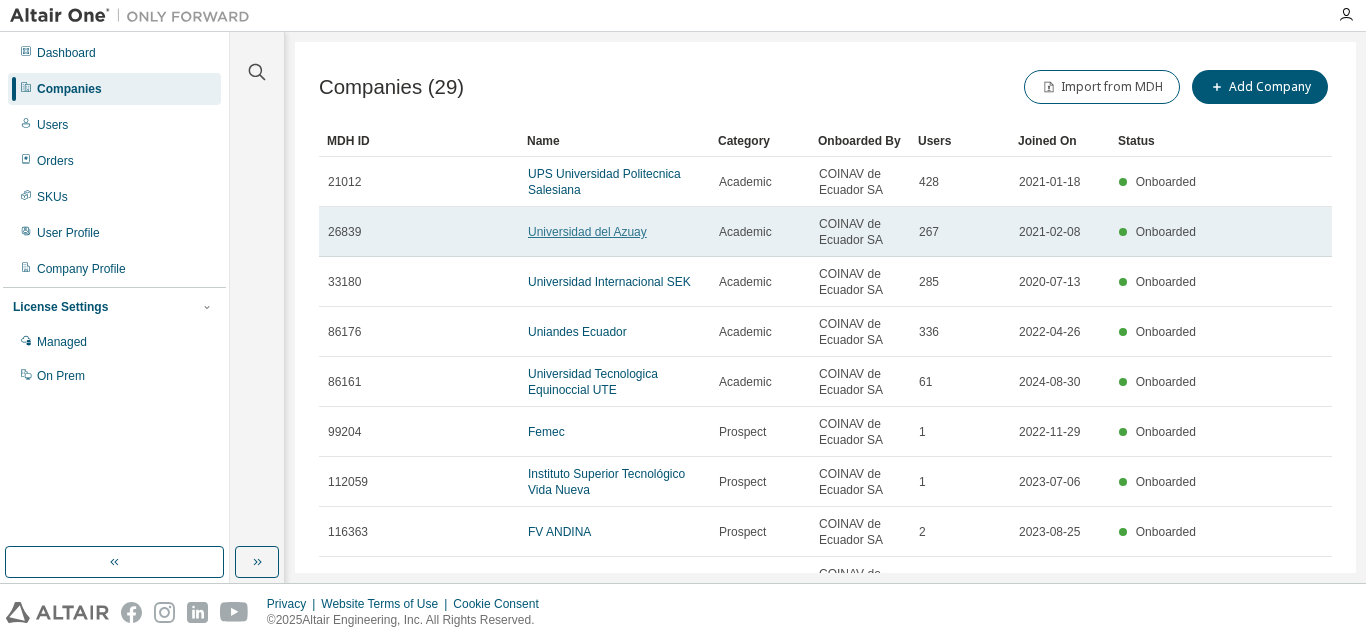 click on "Universidad del Azuay" at bounding box center (587, 232) 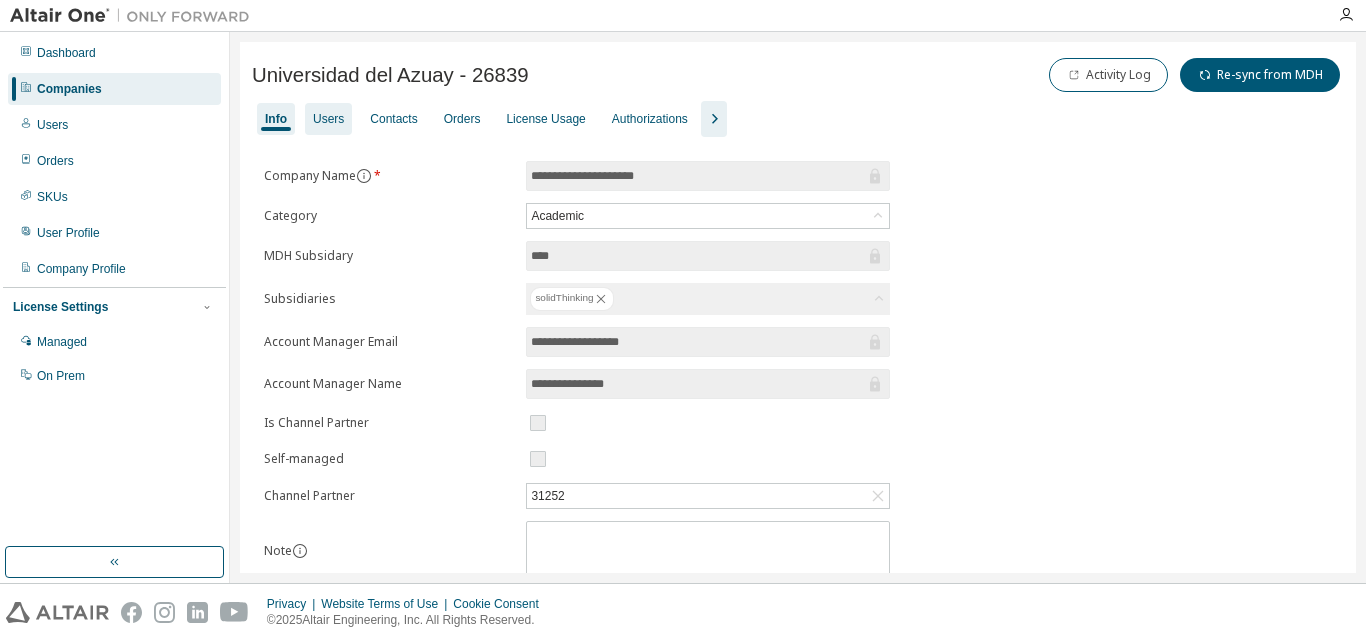 click on "Users" at bounding box center (328, 119) 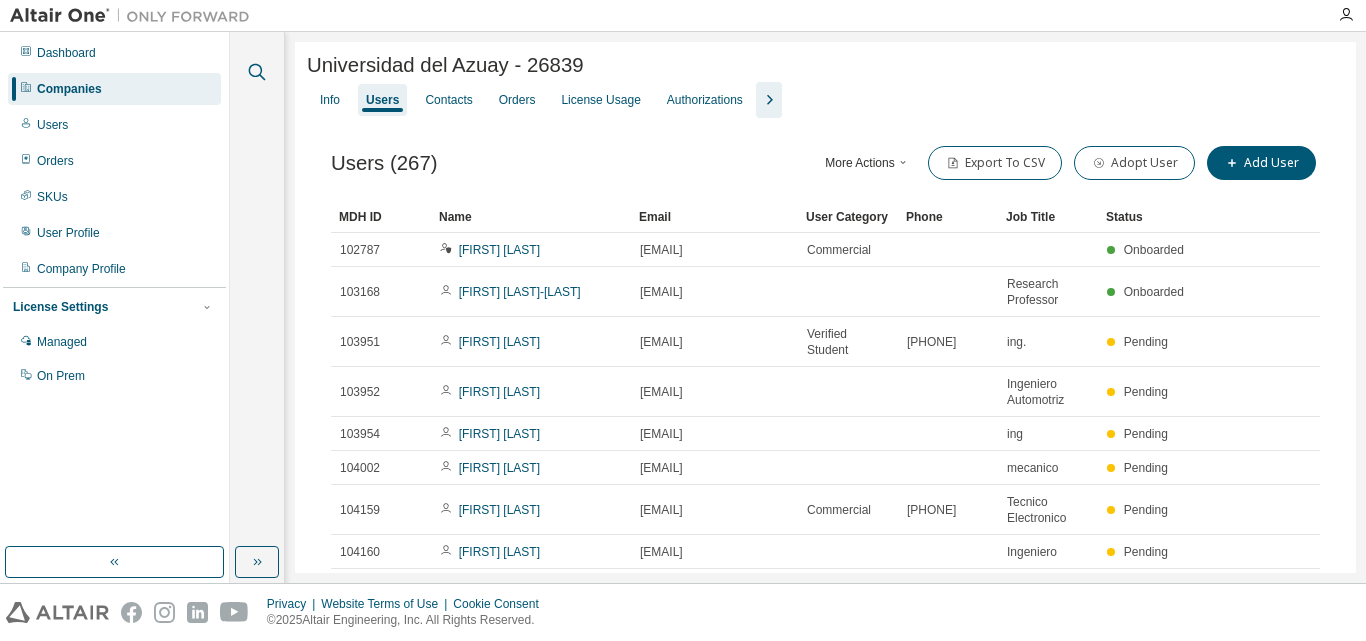 click 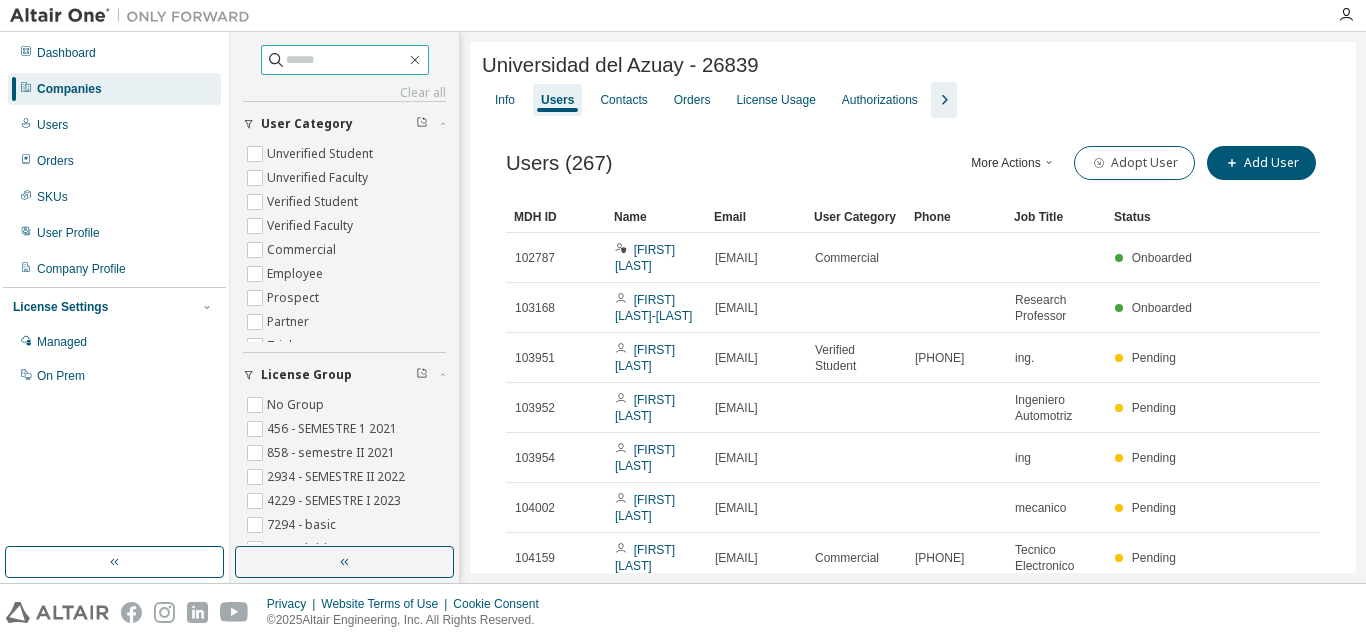 click at bounding box center (346, 60) 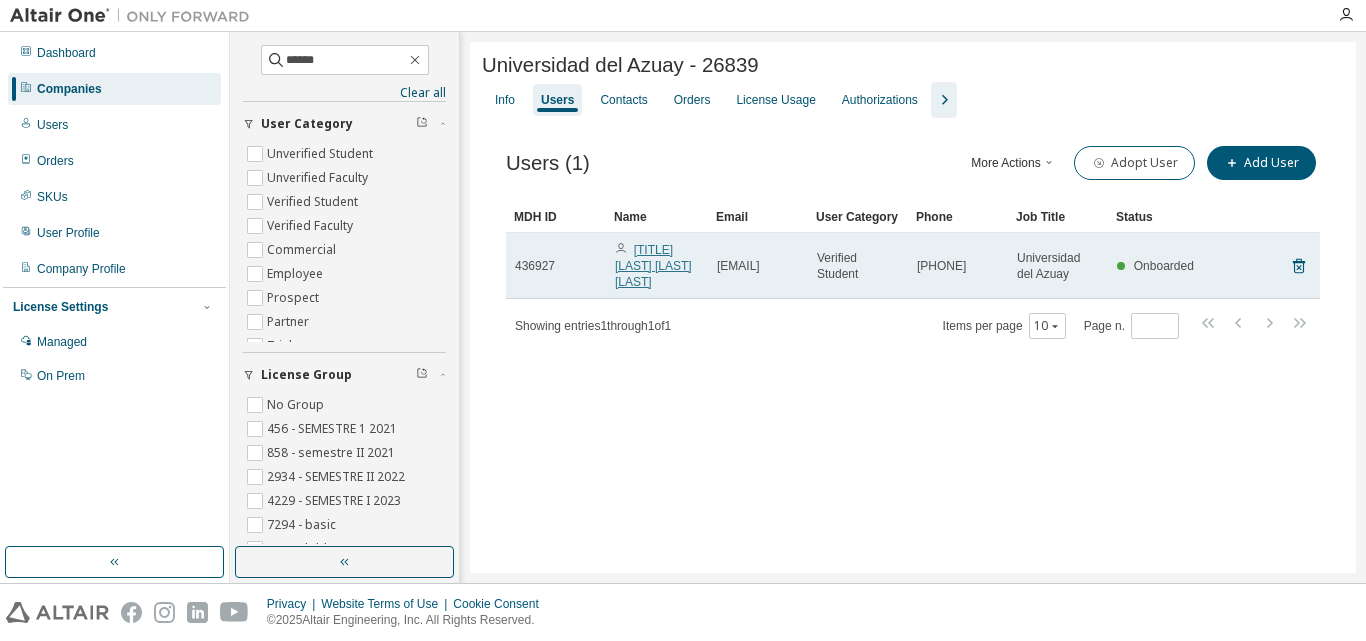 click on "[TITLE] [LAST] [LAST] [LAST]" at bounding box center (653, 266) 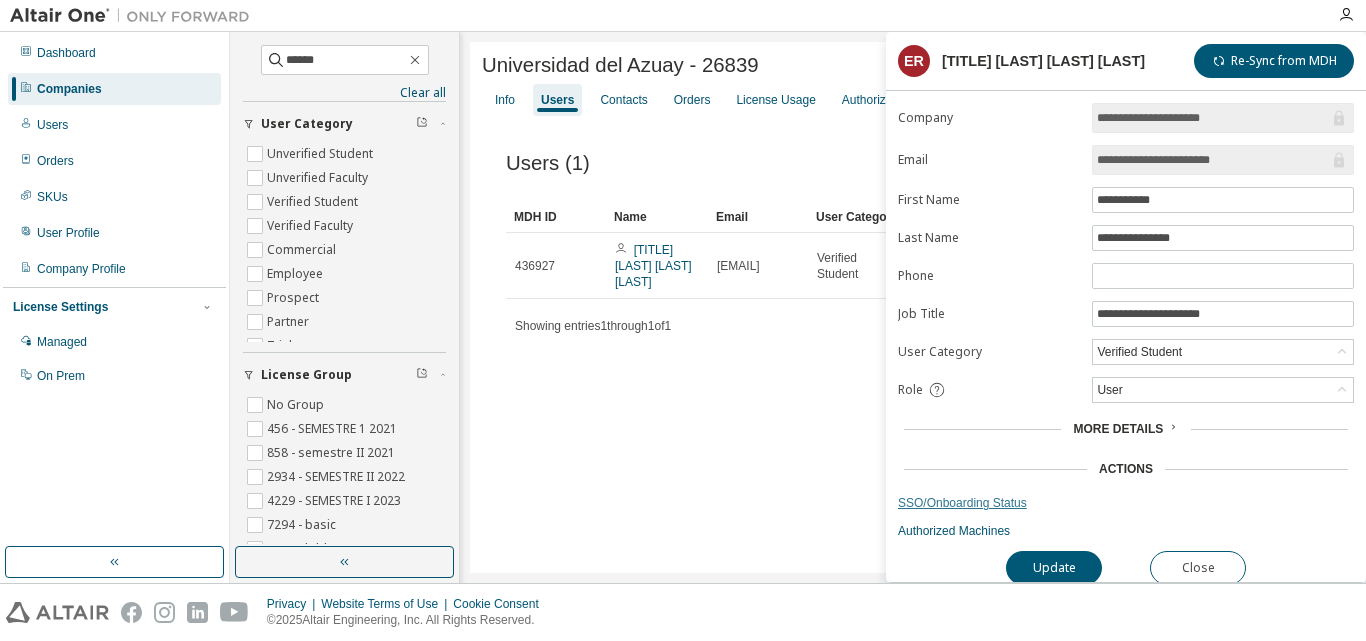 click on "SSO/Onboarding Status" at bounding box center (1126, 503) 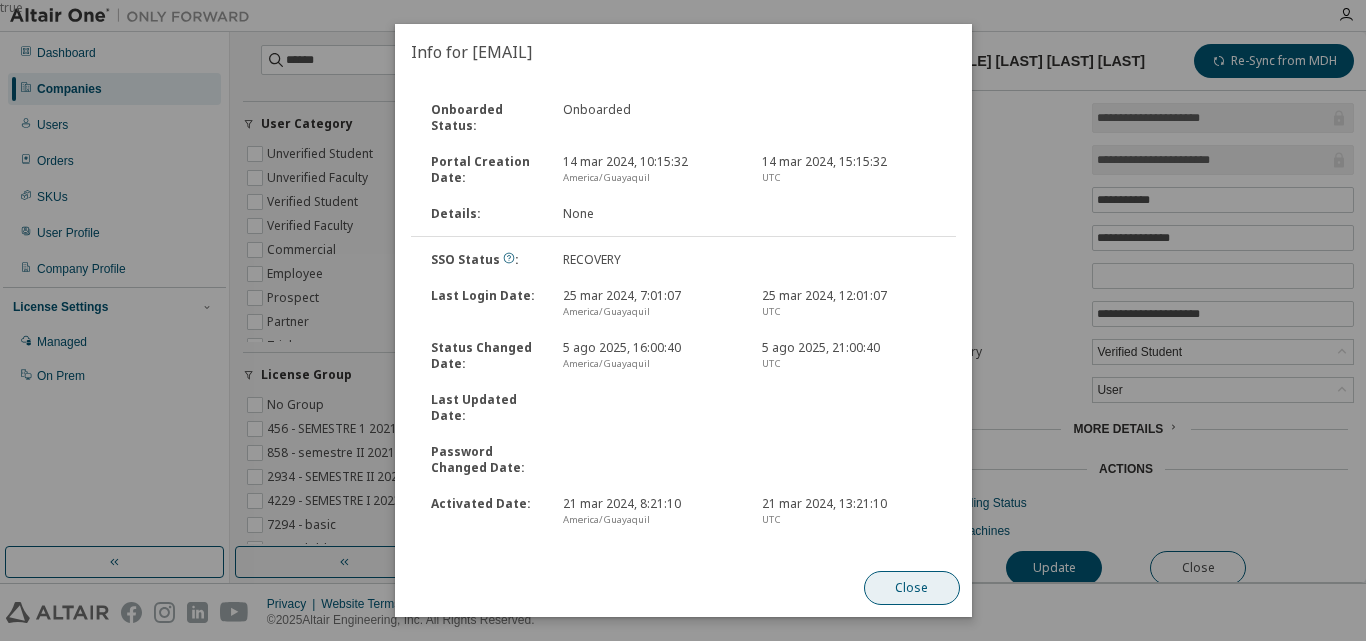 click on "Close" at bounding box center (911, 588) 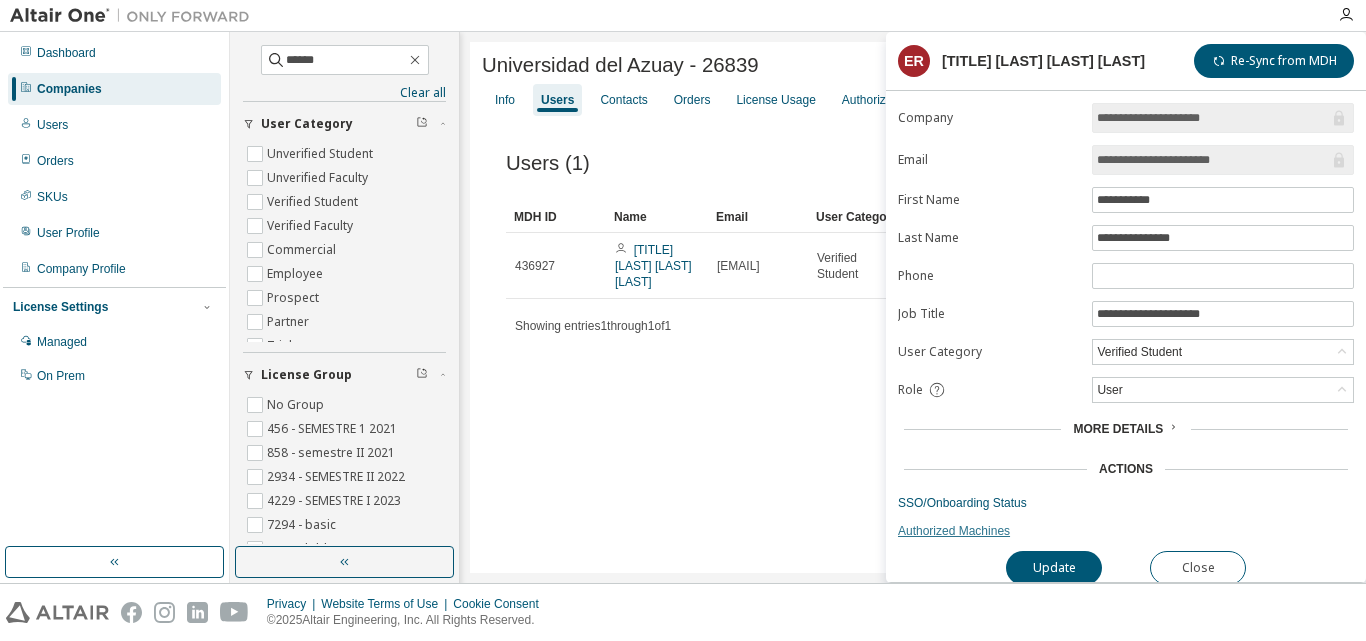 click on "Authorized Machines" at bounding box center [1126, 531] 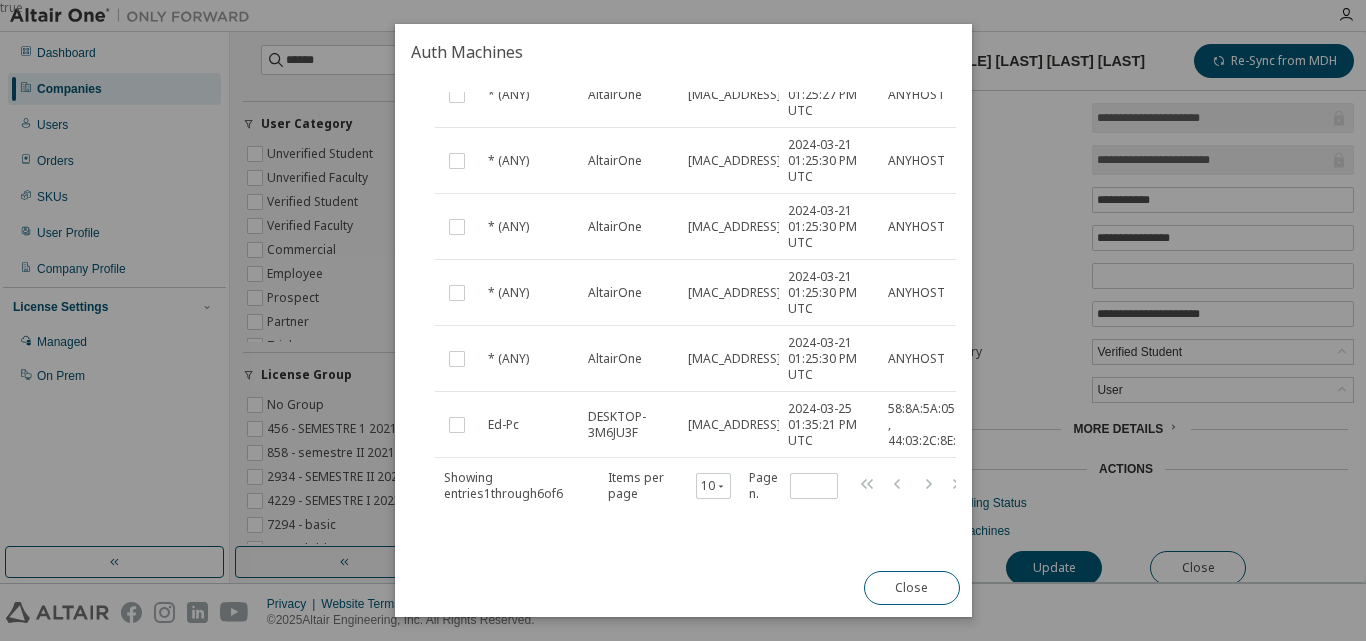 scroll, scrollTop: 192, scrollLeft: 0, axis: vertical 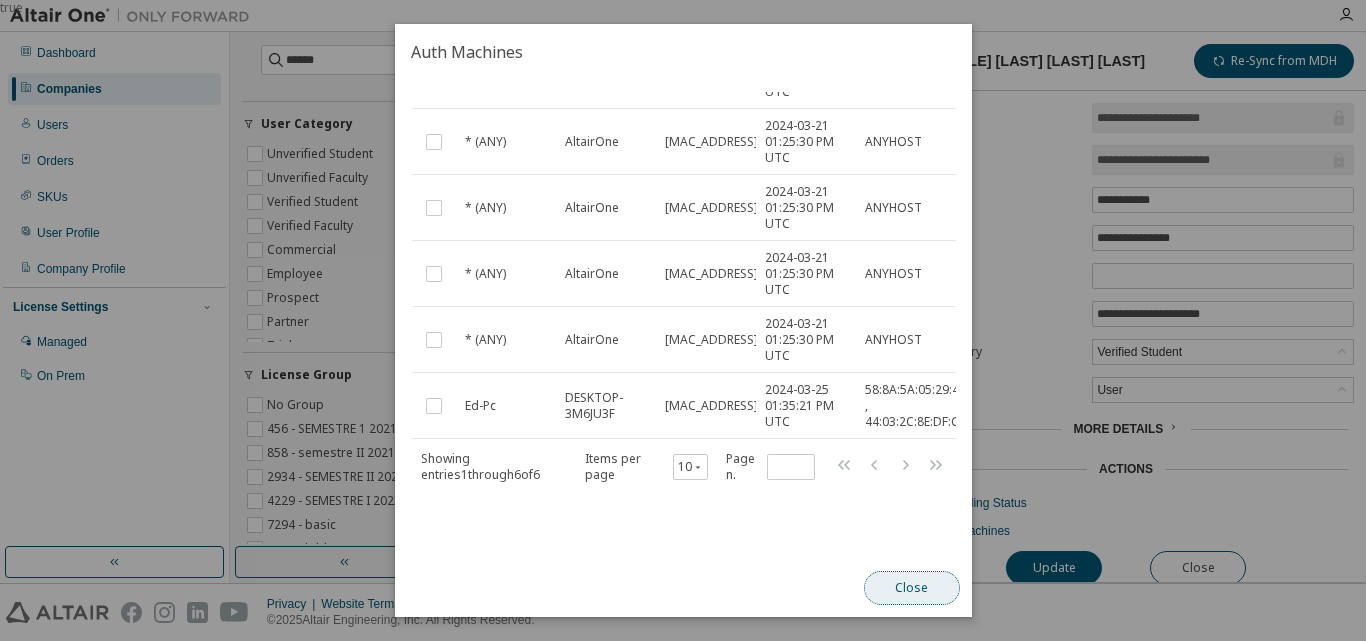 click on "Close" at bounding box center [911, 588] 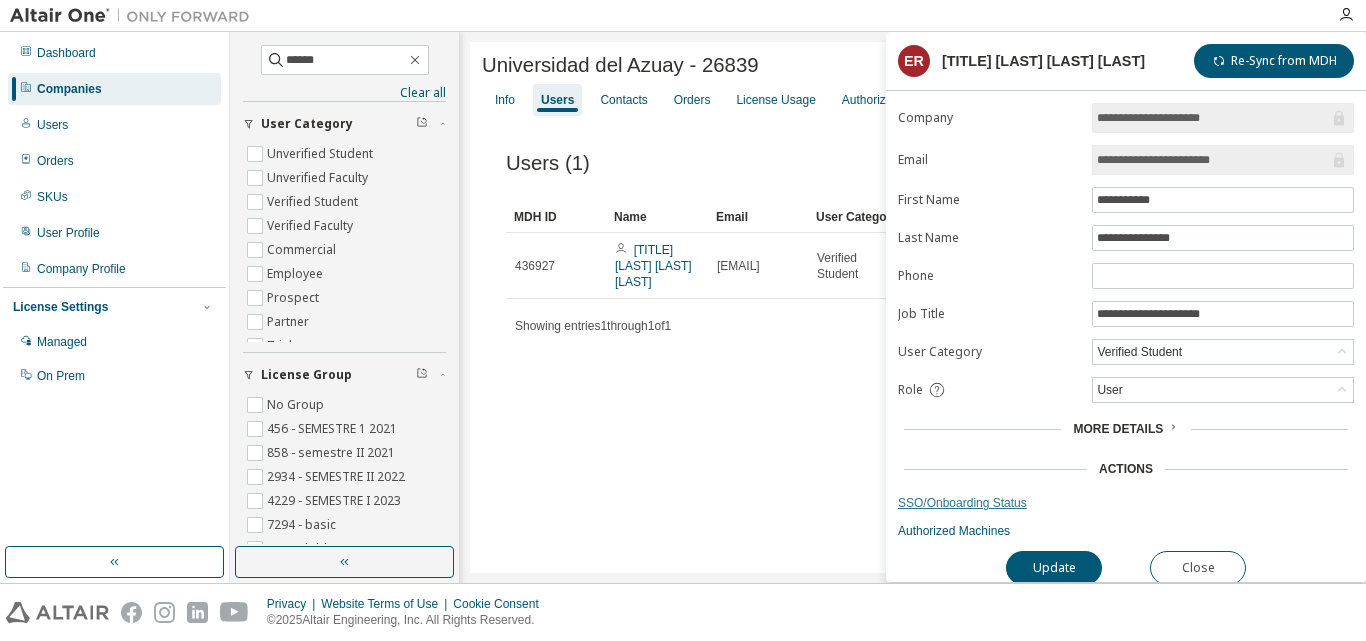 click on "SSO/Onboarding Status" at bounding box center [1126, 503] 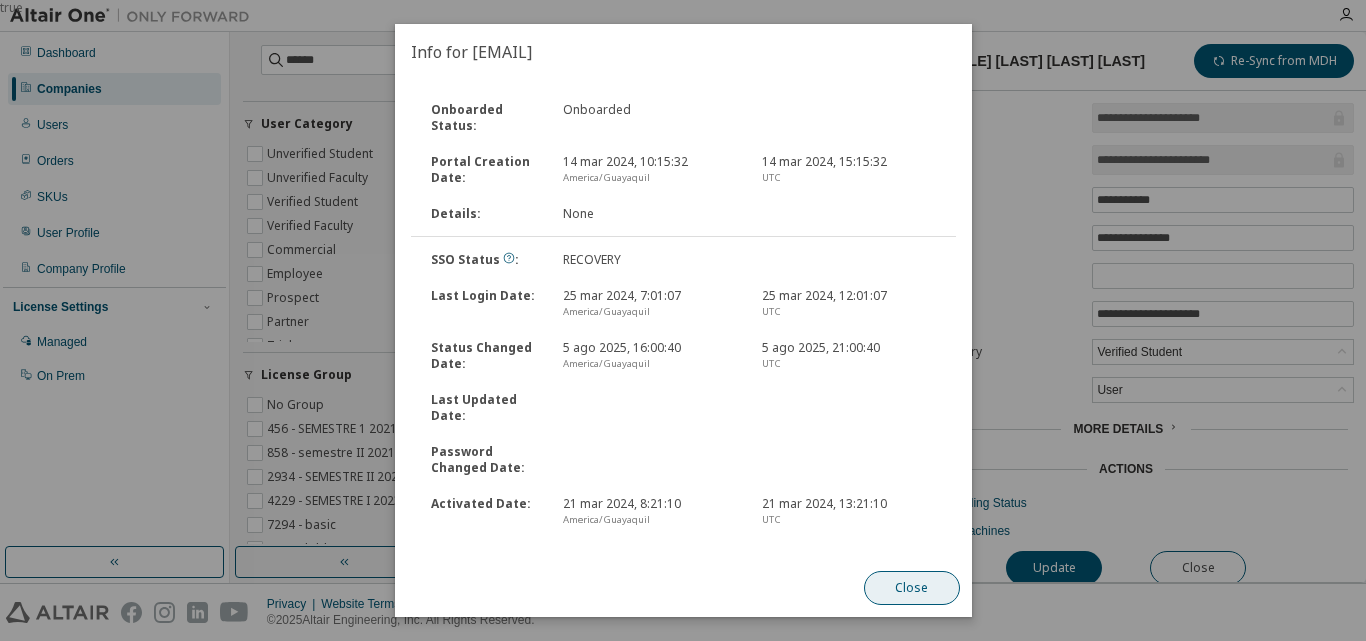 click on "Close" at bounding box center (911, 588) 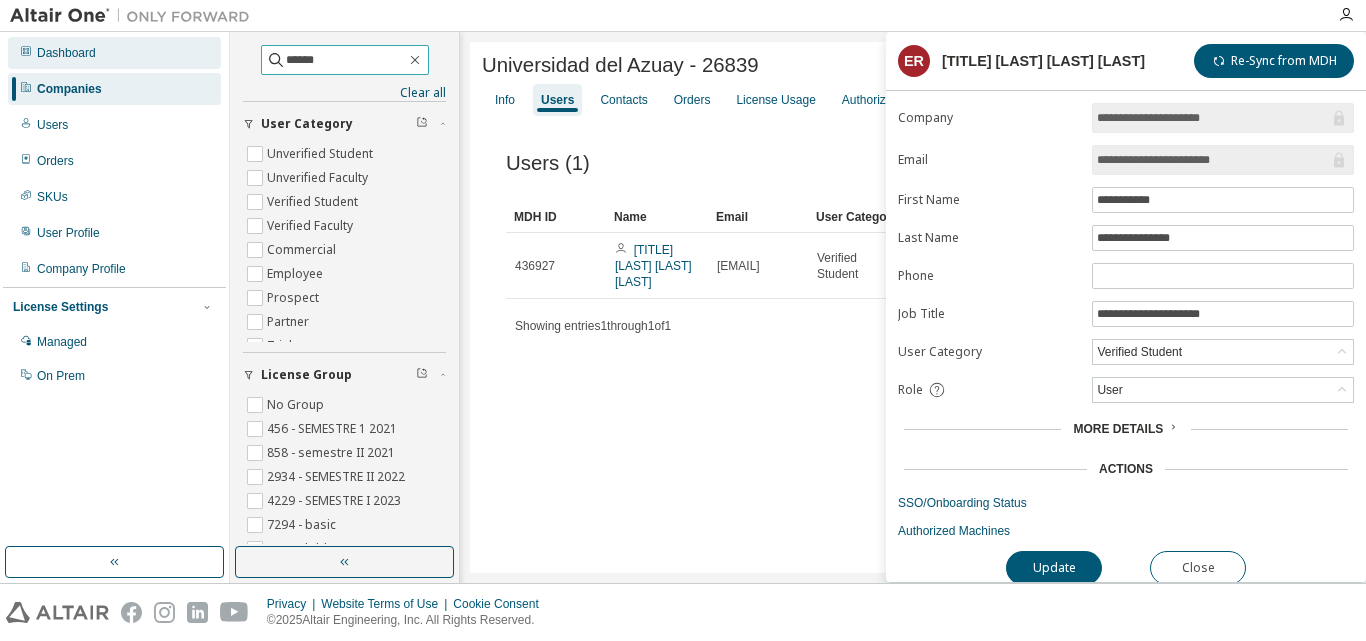 drag, startPoint x: 371, startPoint y: 61, endPoint x: 217, endPoint y: 51, distance: 154.32434 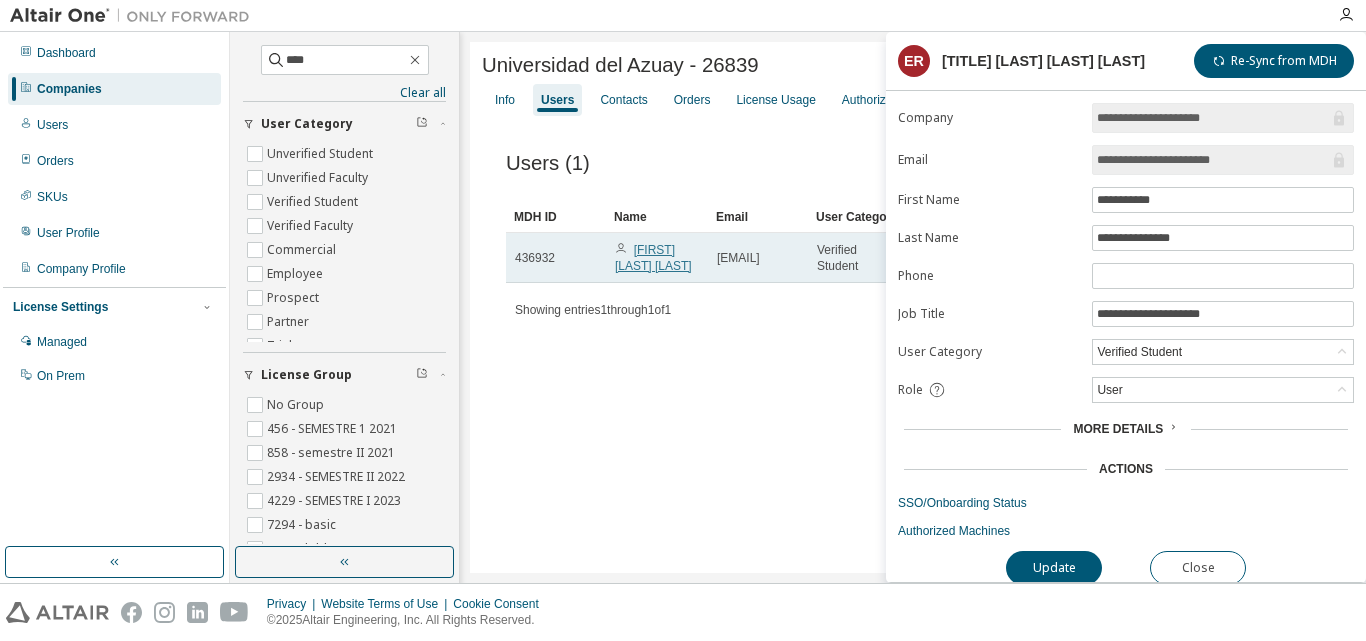 click on "[FIRST] [LAST] [LAST]" at bounding box center [653, 258] 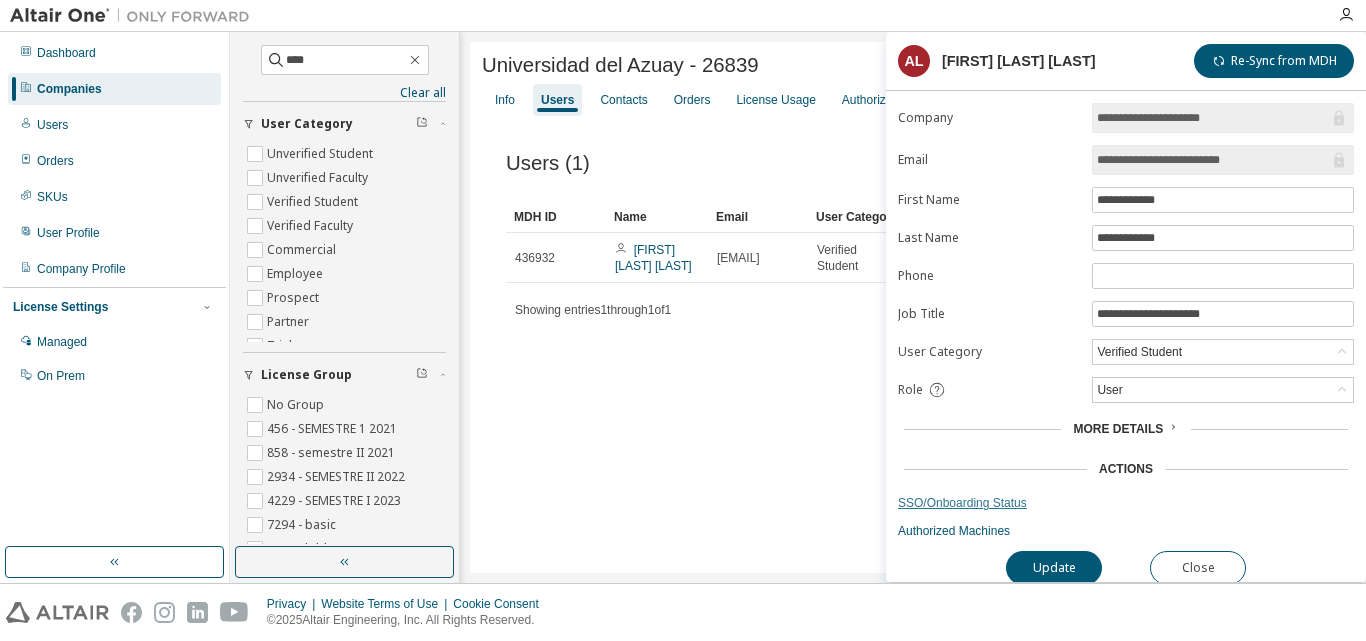 click on "SSO/Onboarding Status" at bounding box center (1126, 503) 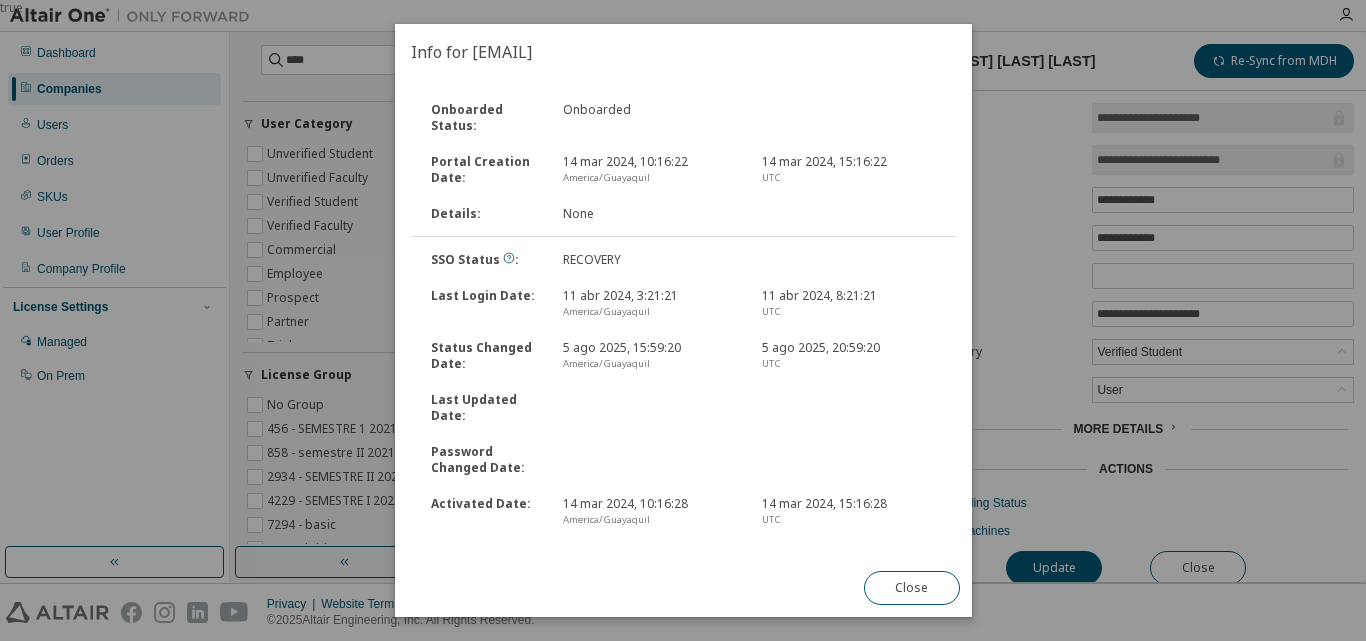 click on "Close" at bounding box center [911, 588] 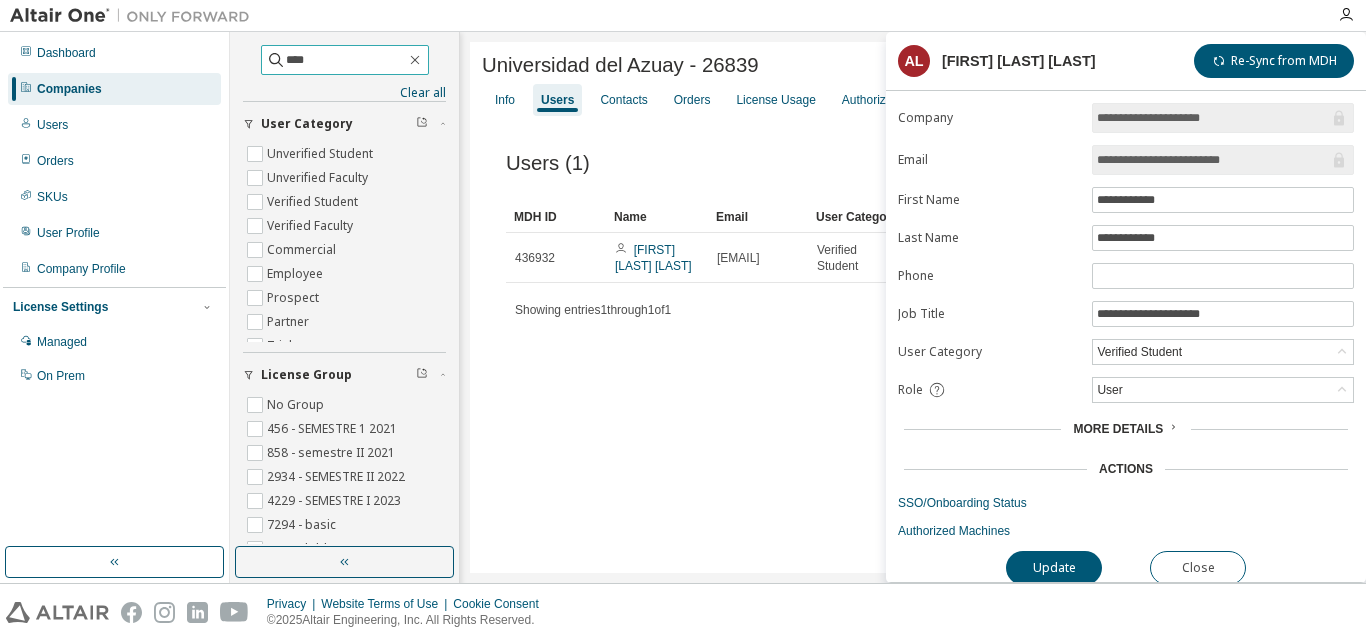 drag, startPoint x: 373, startPoint y: 55, endPoint x: 217, endPoint y: 24, distance: 159.05031 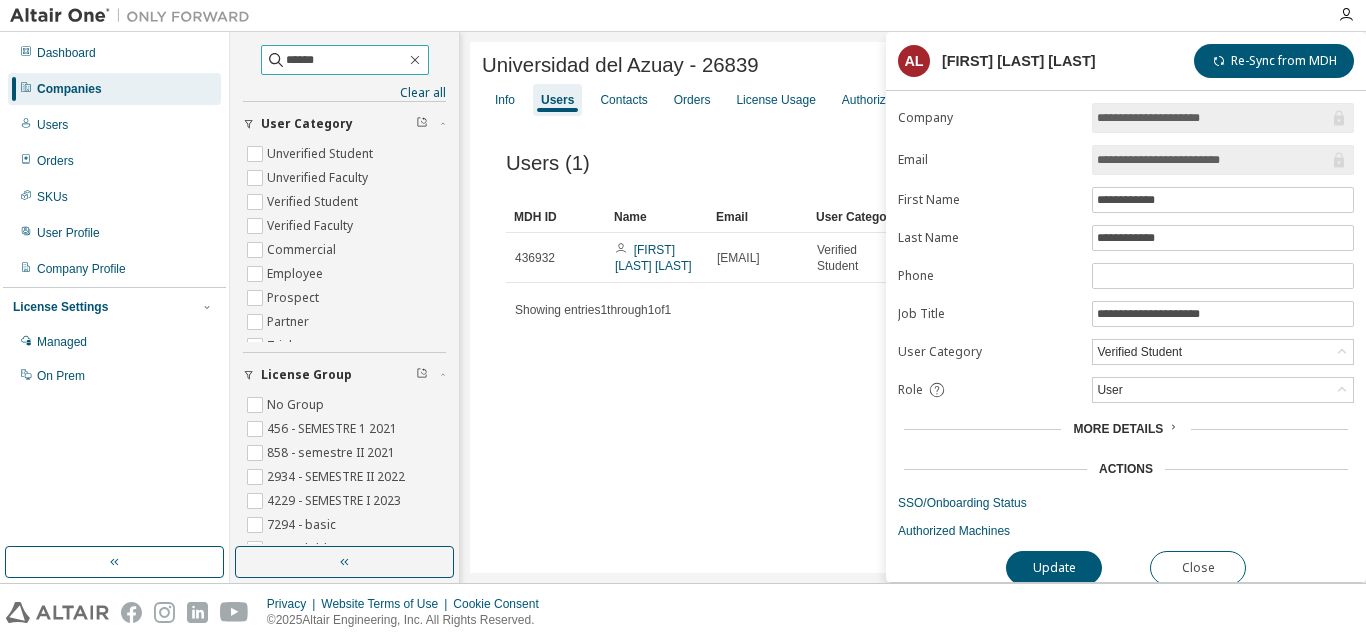 type on "******" 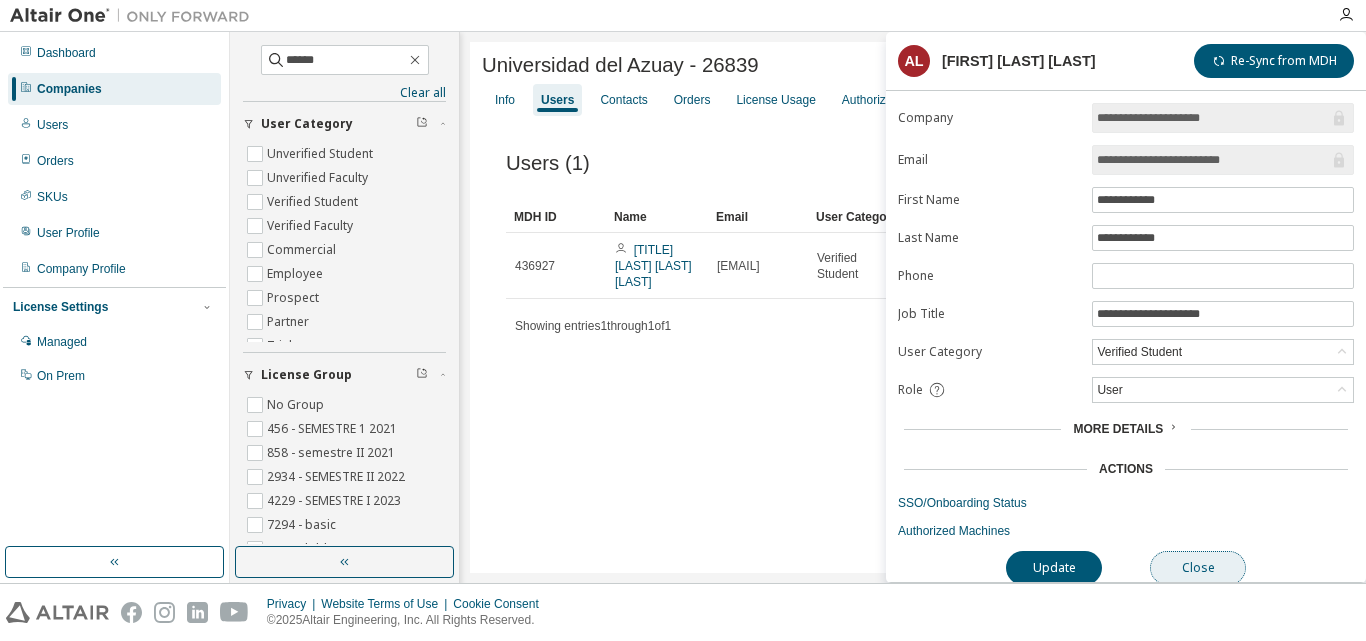click on "Close" at bounding box center (1198, 568) 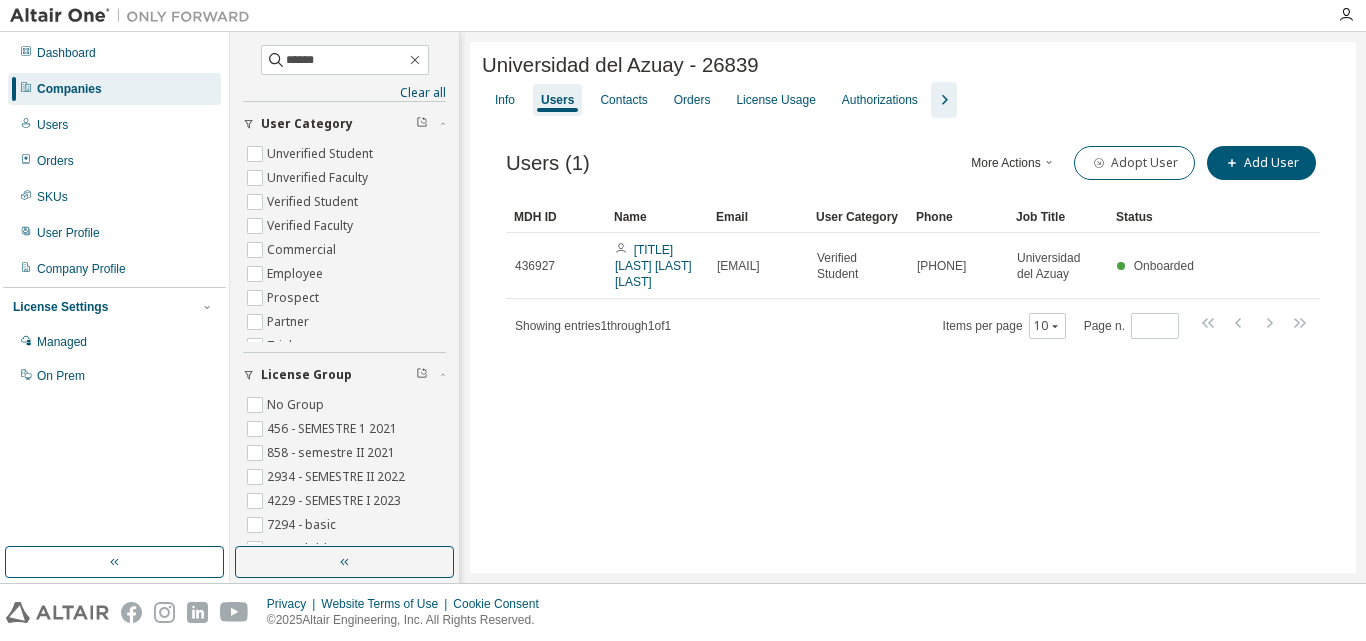 click on "436927    [TITLE] [LAST] [LAST] [LAST] [EMAIL] Verified Student [PHONE] Universidad del Azuay Onboarded Showing entries  1  through  1  of  1 Items per page 10 Page n. *" at bounding box center [913, 307] 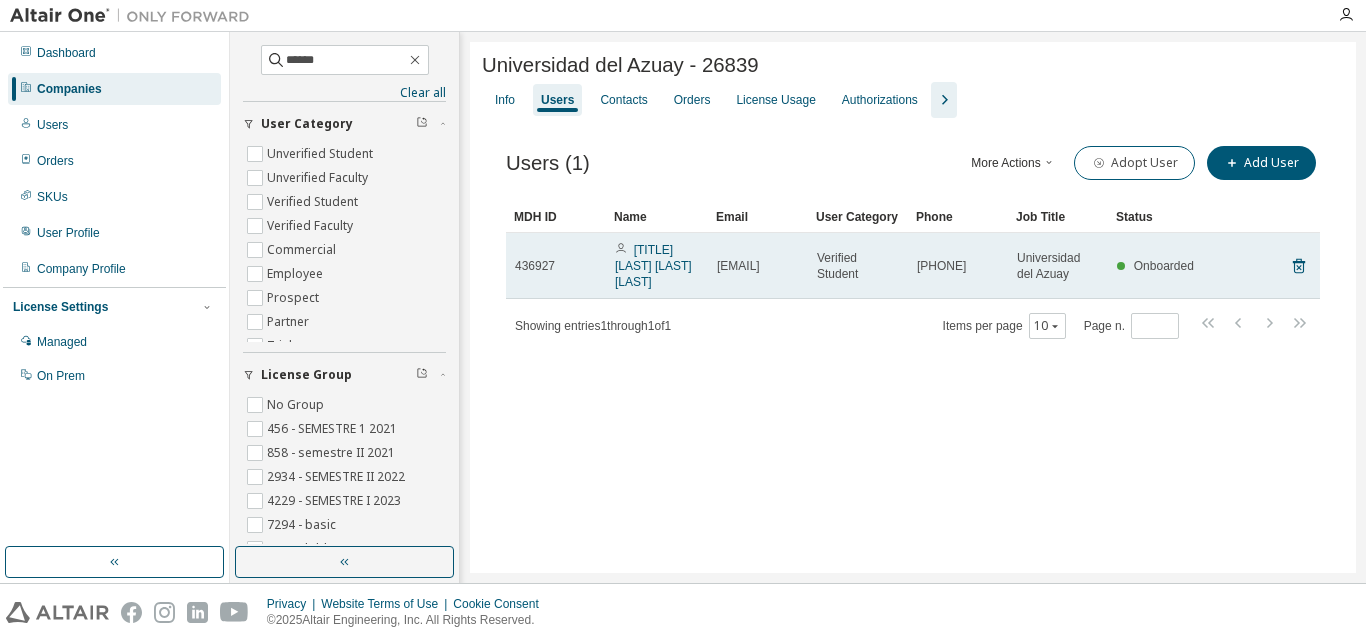 click on "[EMAIL]" at bounding box center (738, 266) 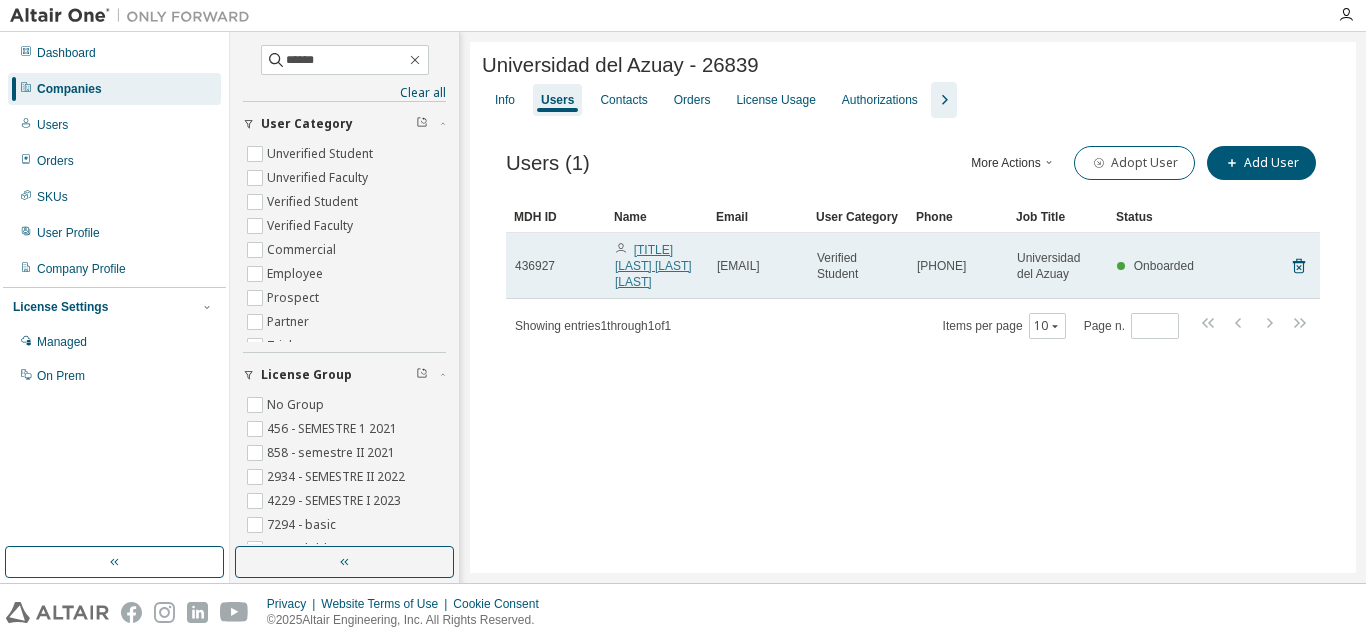 click on "[TITLE] [LAST] [LAST] [LAST]" at bounding box center (653, 266) 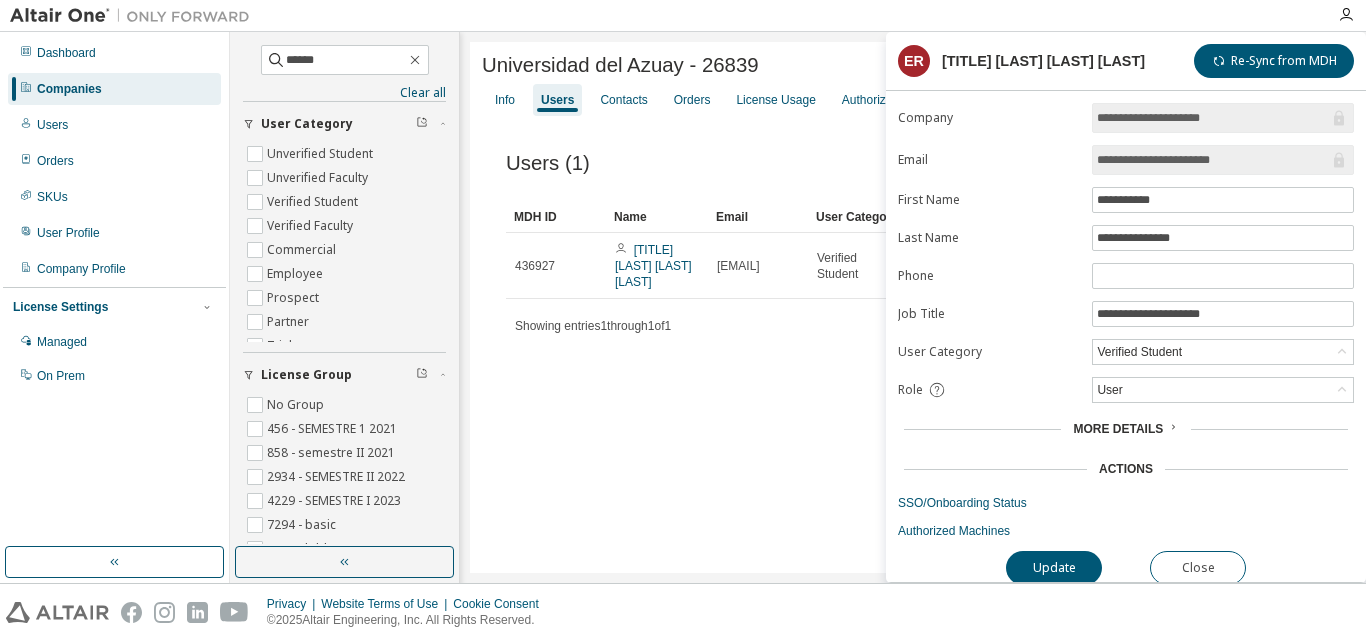 click on "More Details" at bounding box center [1118, 429] 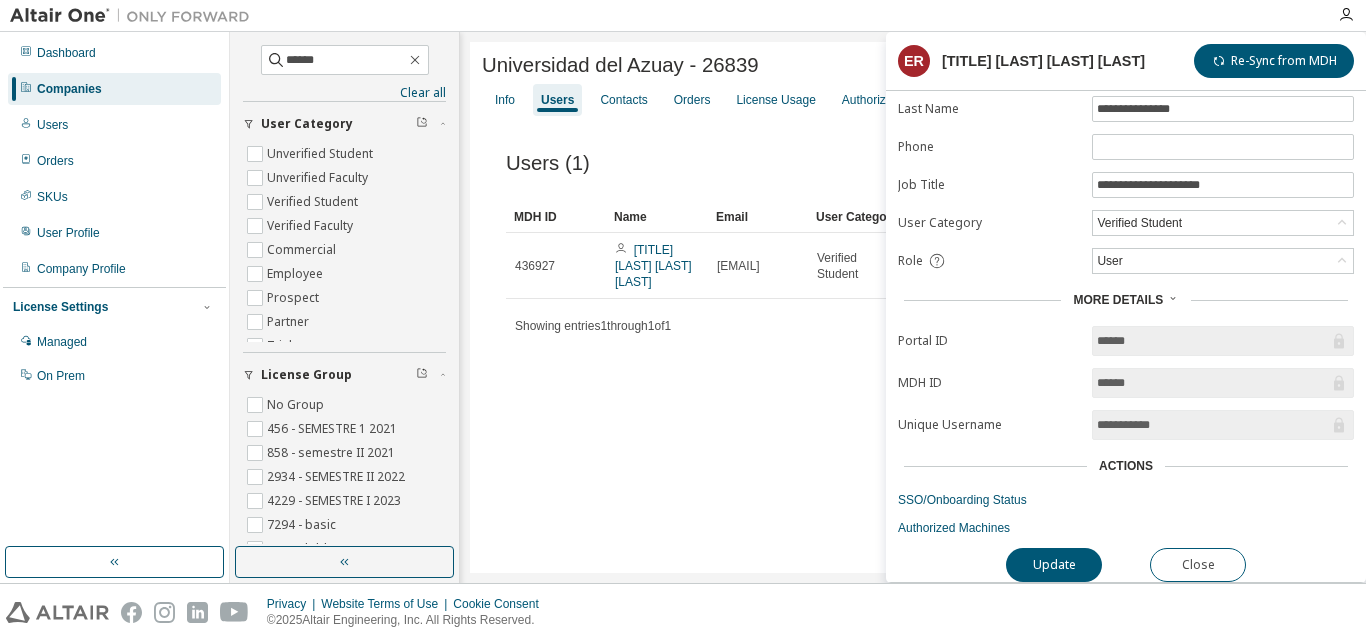 scroll, scrollTop: 139, scrollLeft: 0, axis: vertical 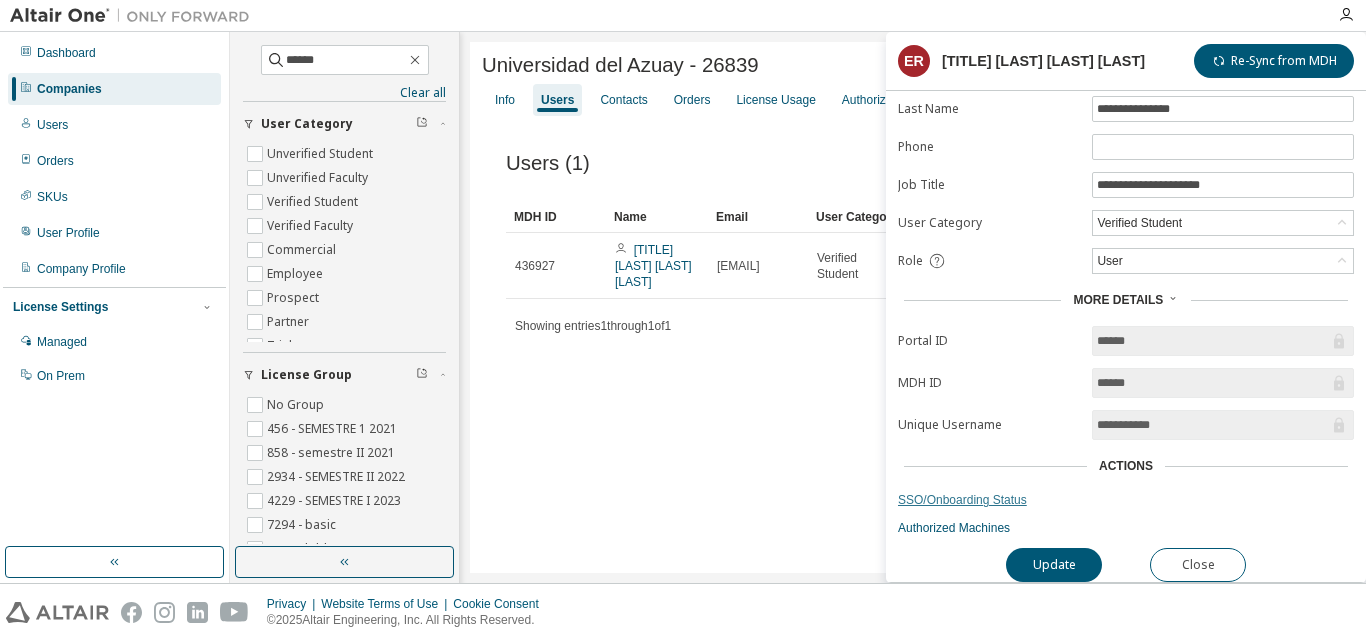 click on "SSO/Onboarding Status" at bounding box center [1126, 500] 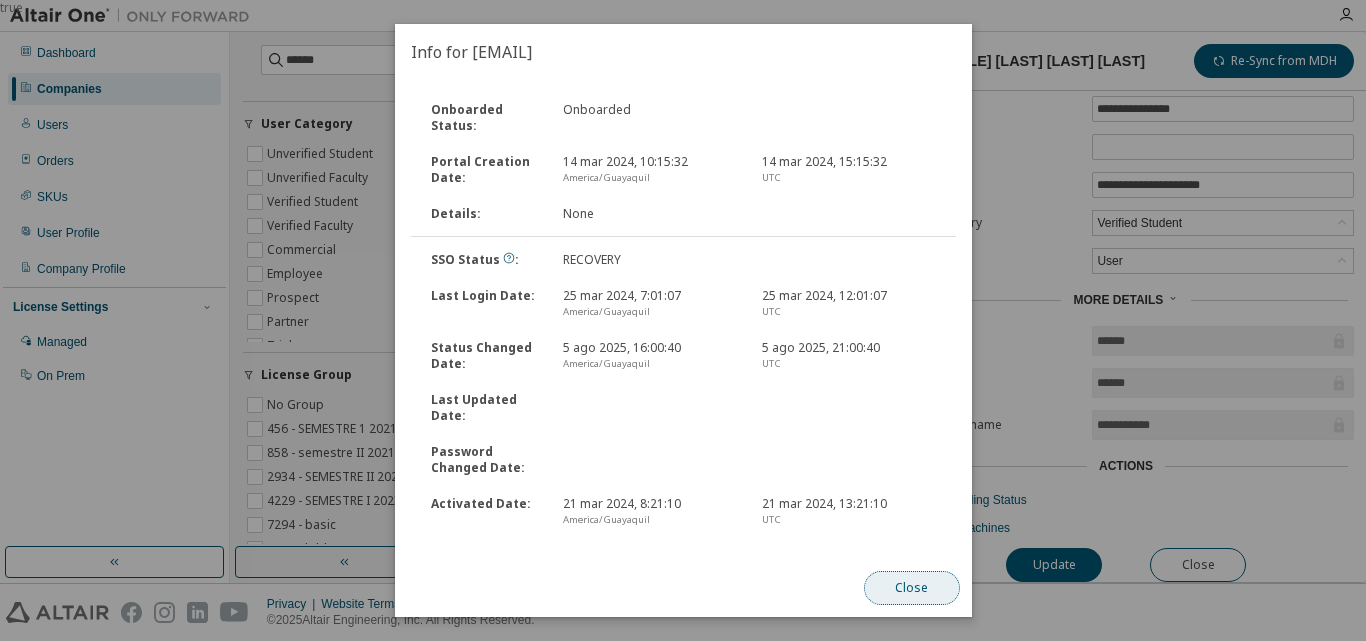 click on "Close" at bounding box center [911, 588] 